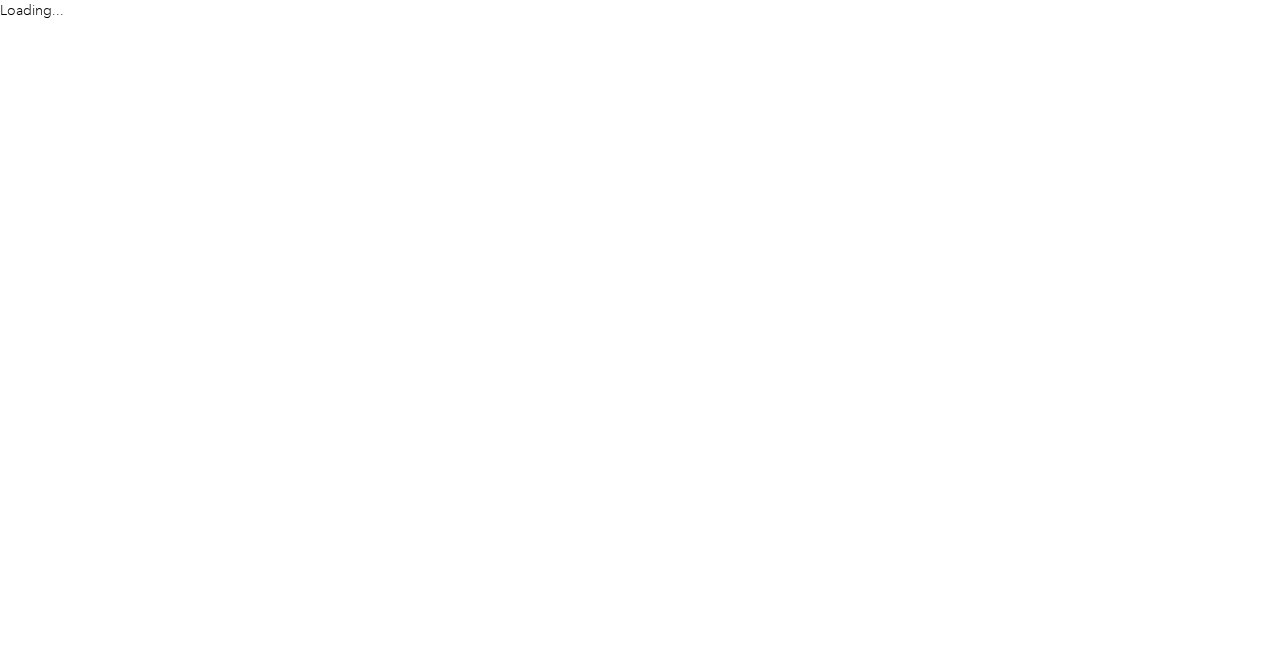 scroll, scrollTop: 0, scrollLeft: 0, axis: both 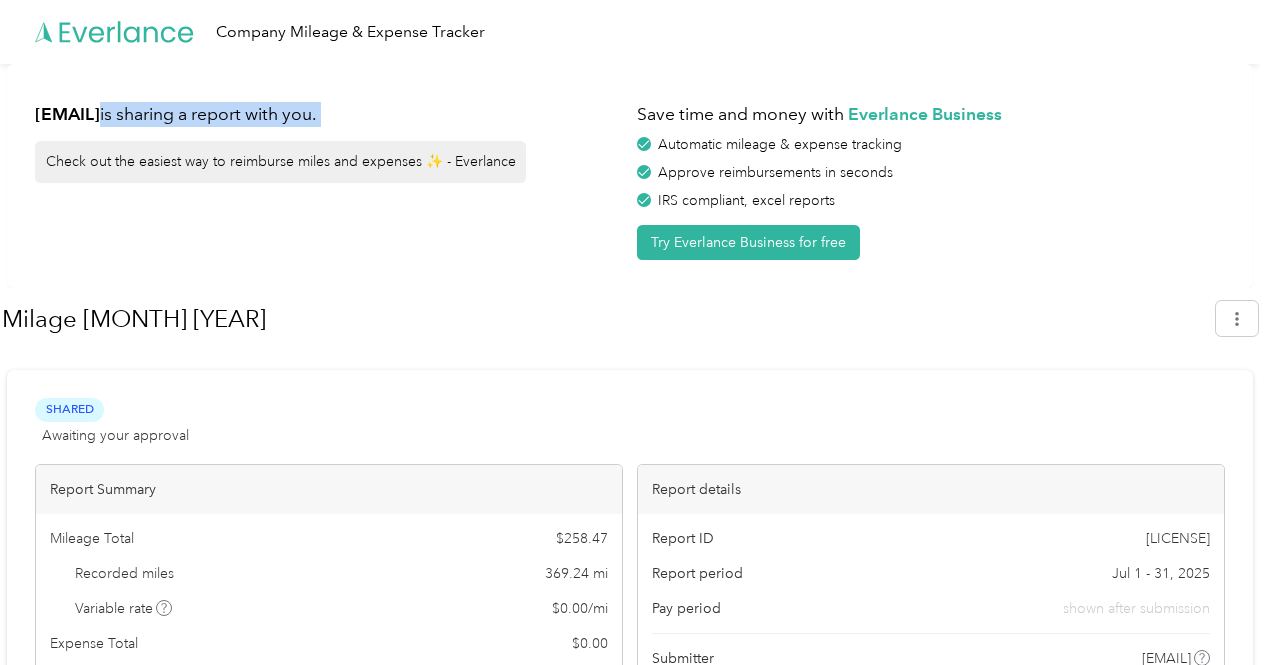 drag, startPoint x: 338, startPoint y: 119, endPoint x: 234, endPoint y: 137, distance: 105.546196 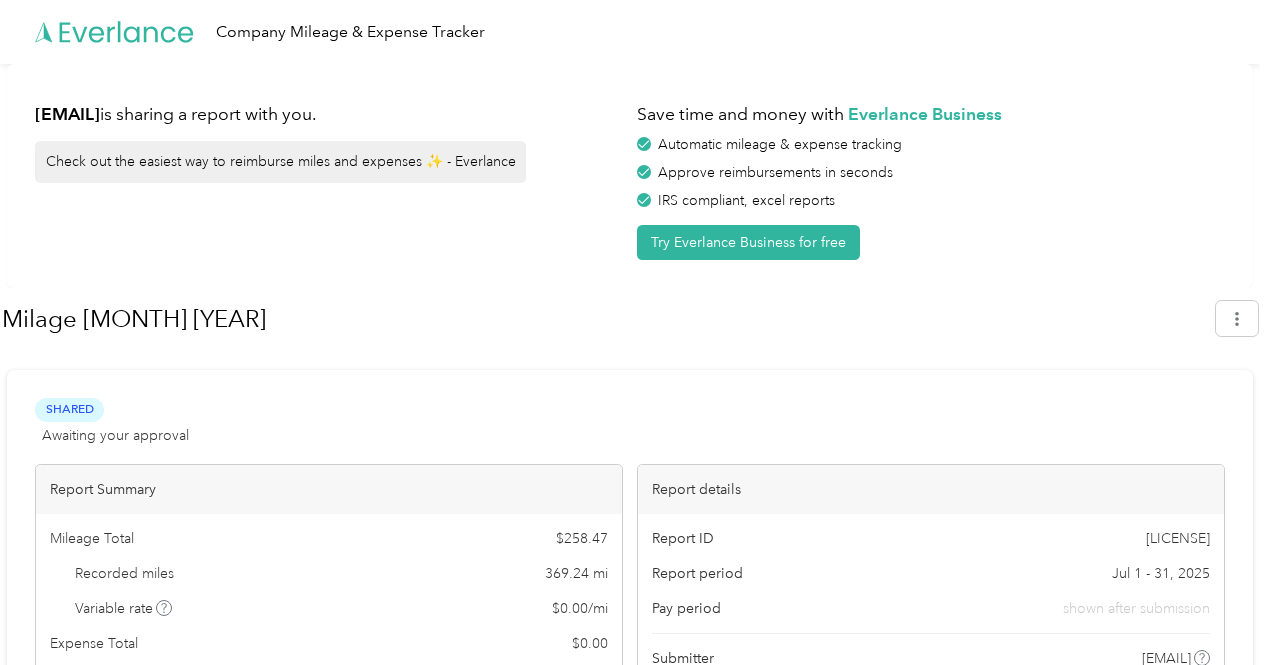 click on "Milage [MONTH] [YEAR]" at bounding box center [602, 319] 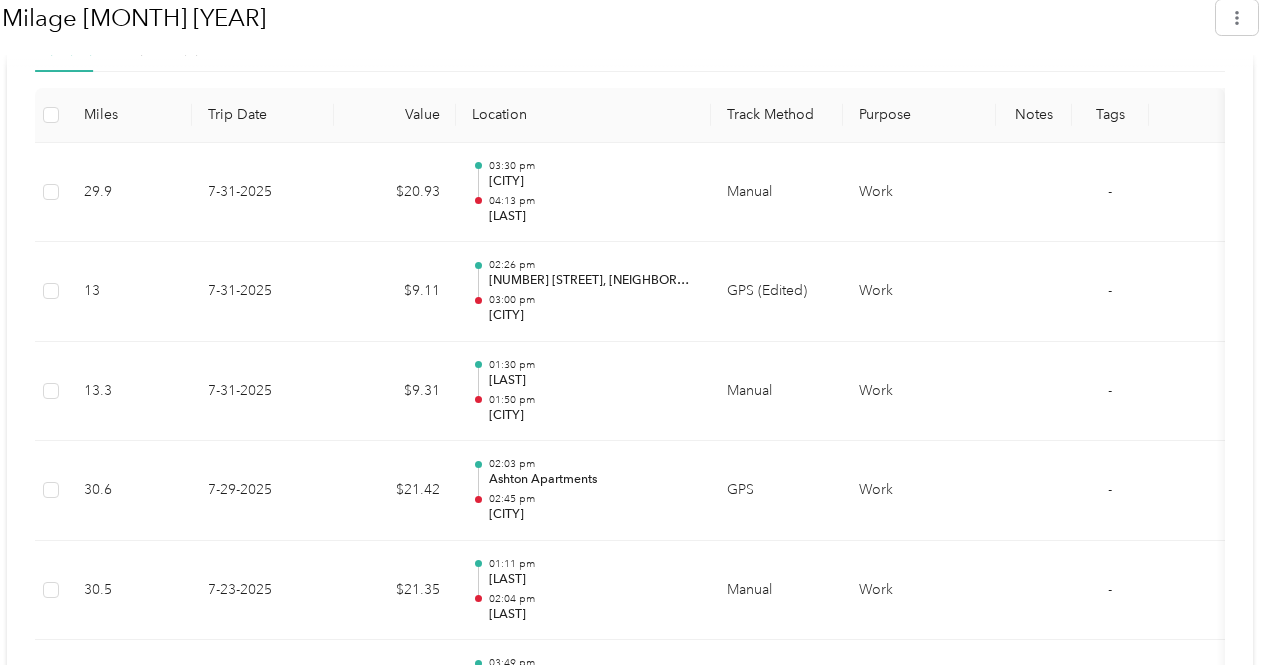 scroll, scrollTop: 794, scrollLeft: 0, axis: vertical 